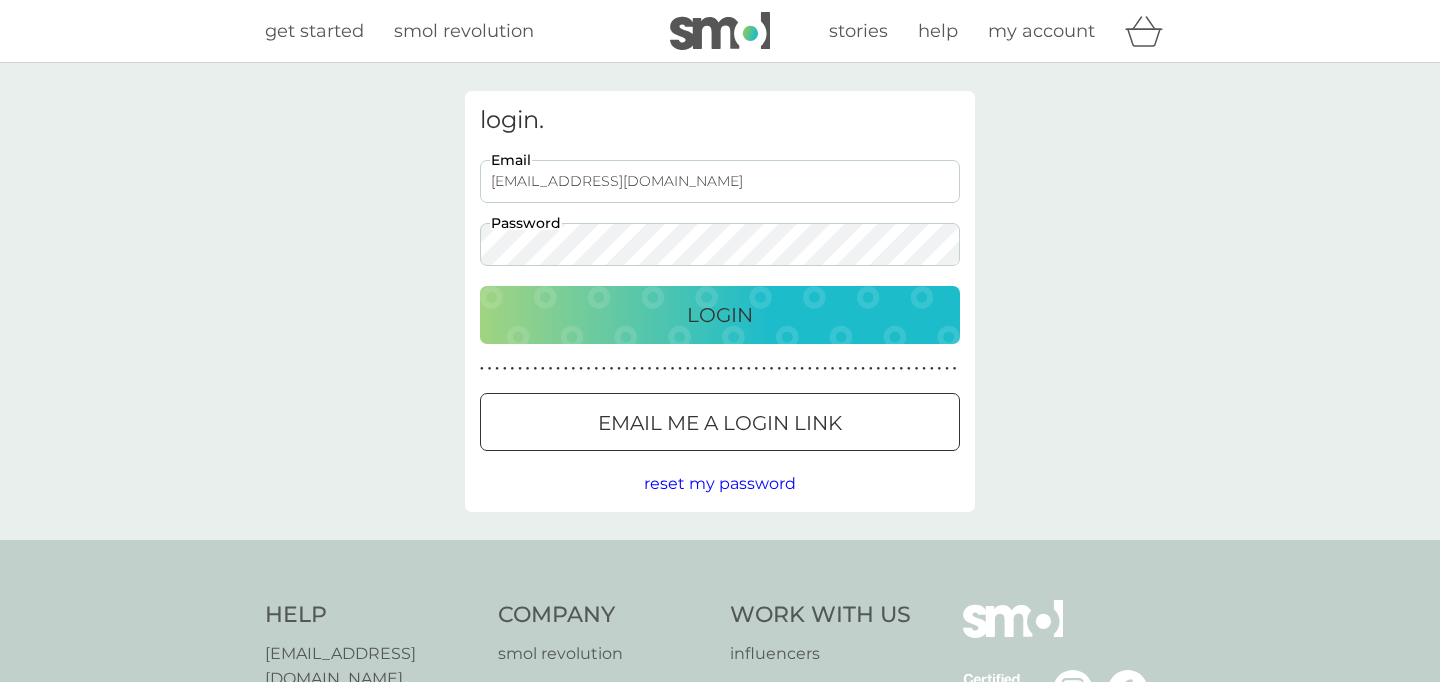 scroll, scrollTop: 0, scrollLeft: 0, axis: both 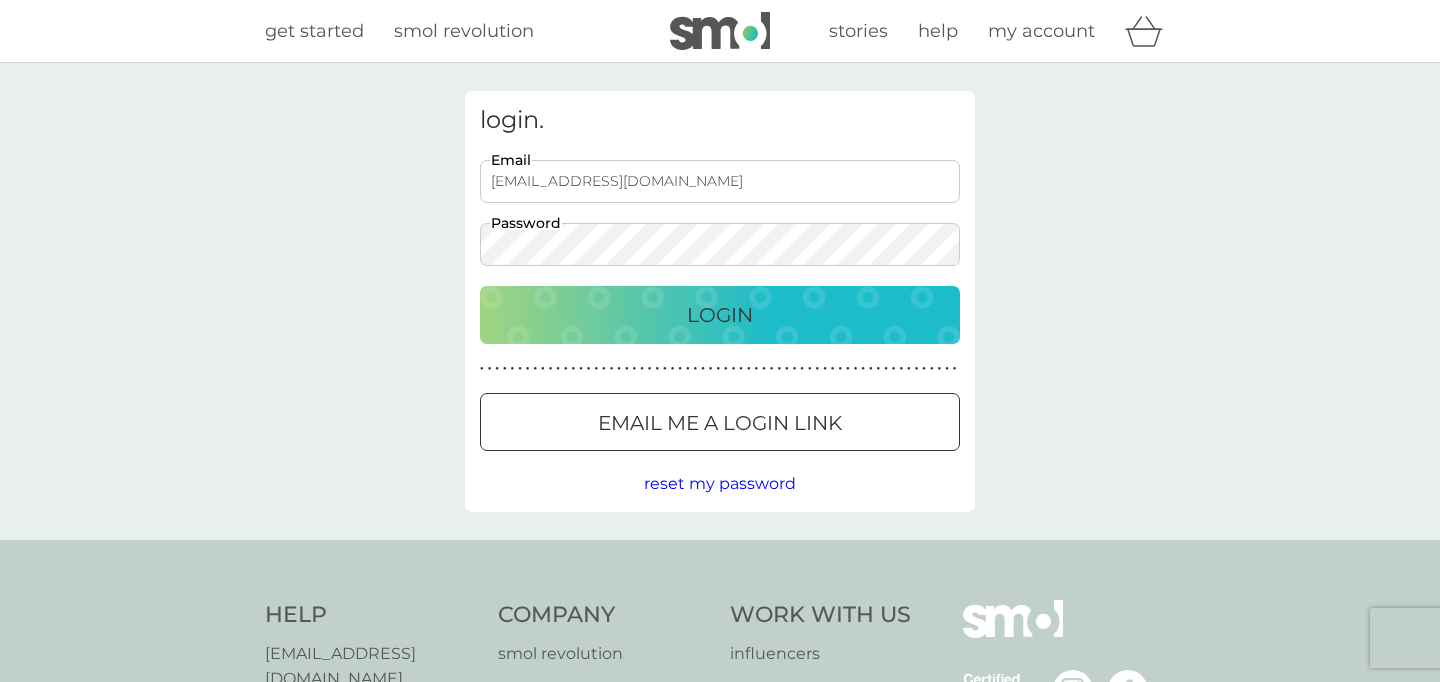 click on "Login" at bounding box center [720, 315] 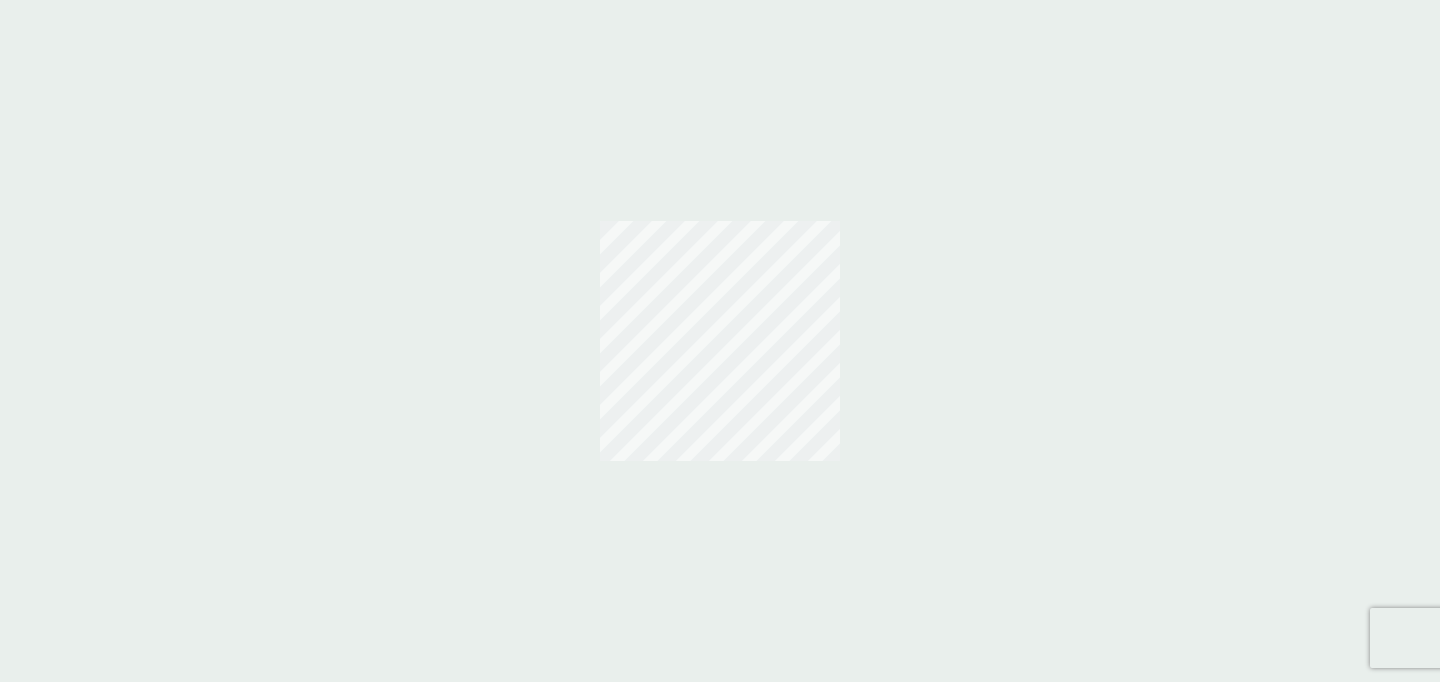 scroll, scrollTop: 0, scrollLeft: 0, axis: both 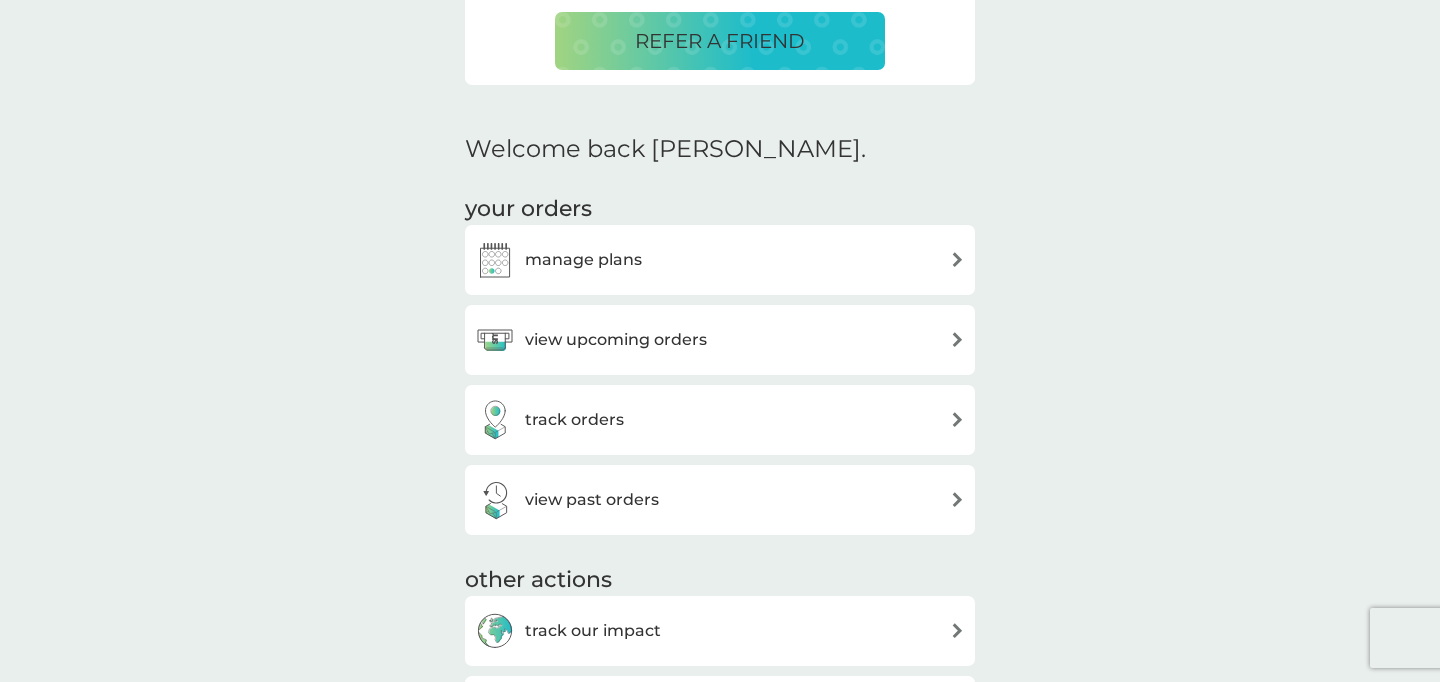 click on "manage plans" at bounding box center [583, 260] 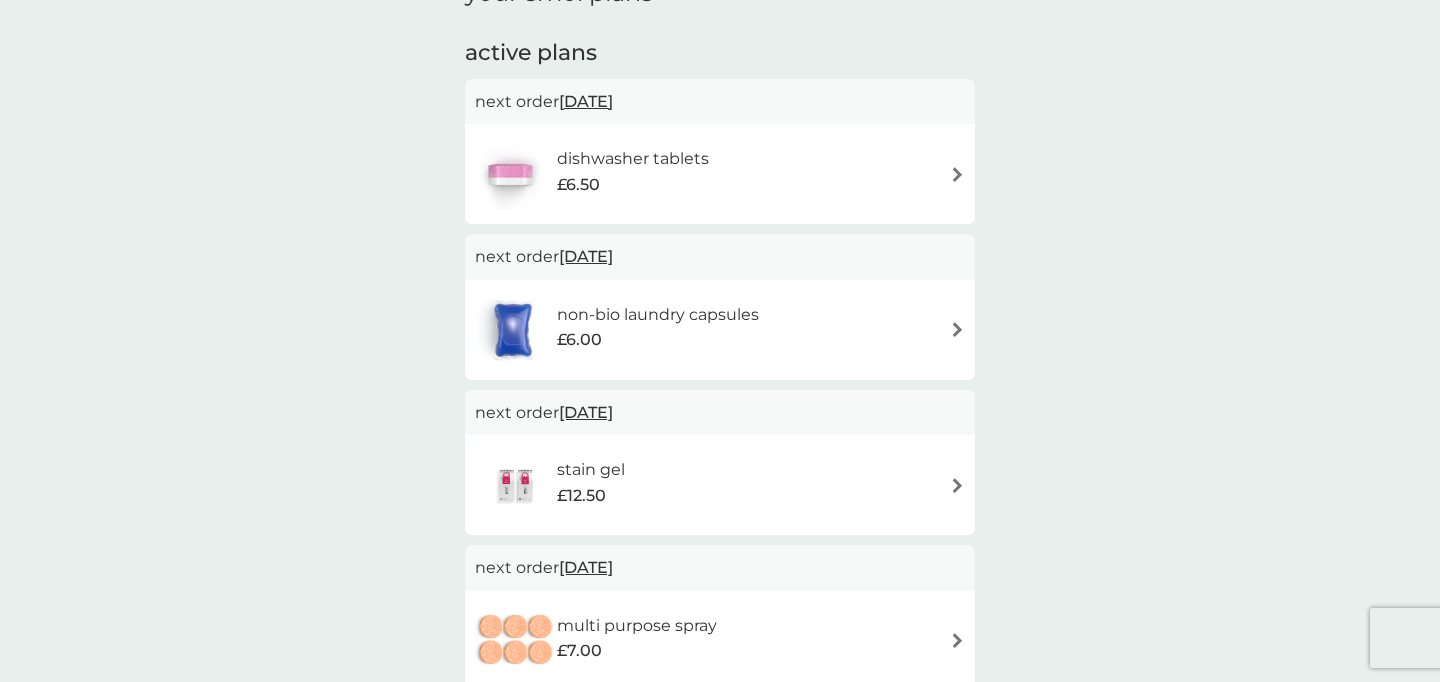scroll, scrollTop: 117, scrollLeft: 0, axis: vertical 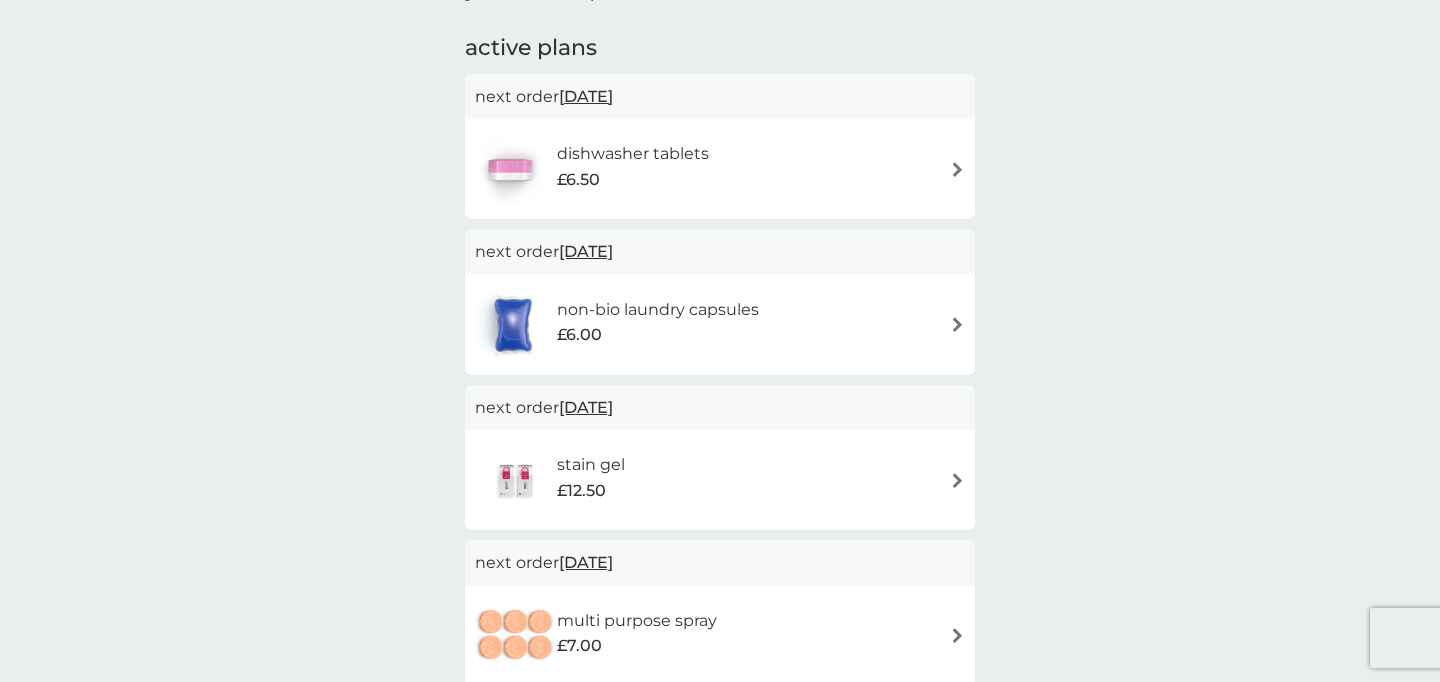 click at bounding box center [957, 324] 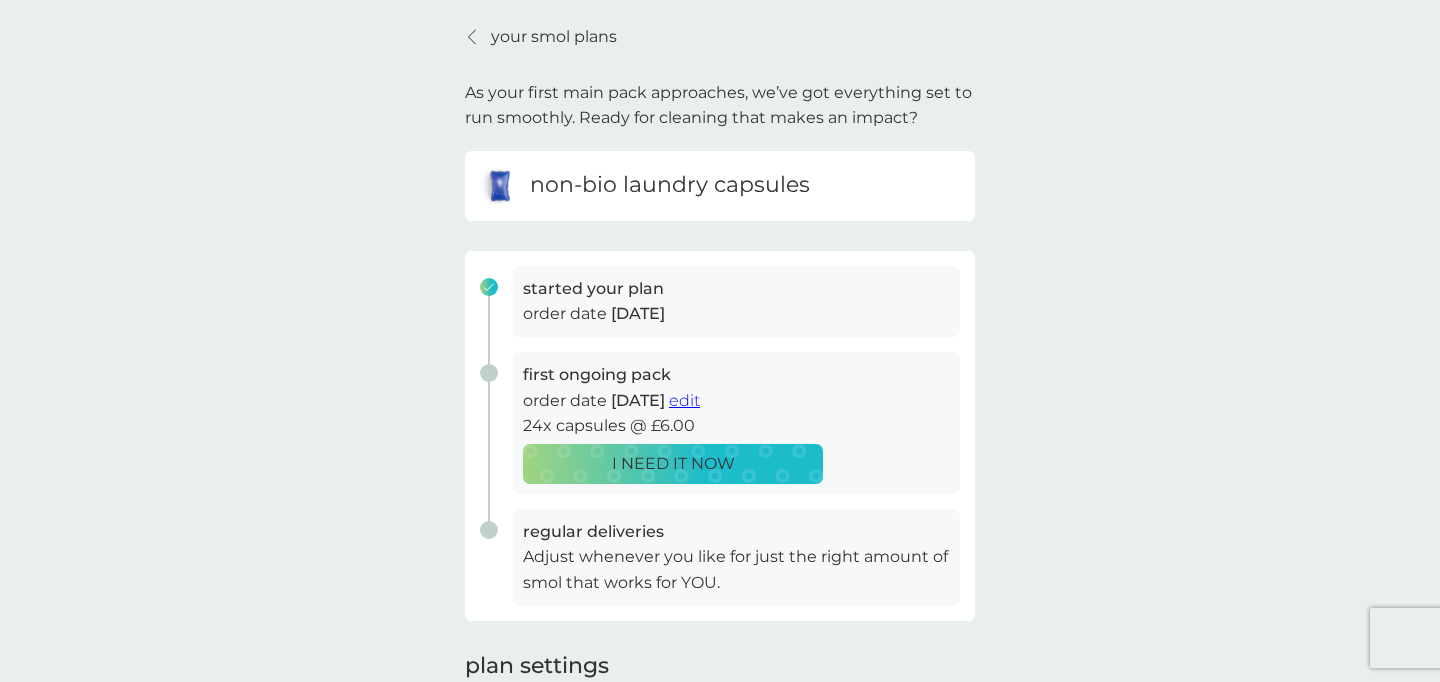 scroll, scrollTop: 67, scrollLeft: 1, axis: both 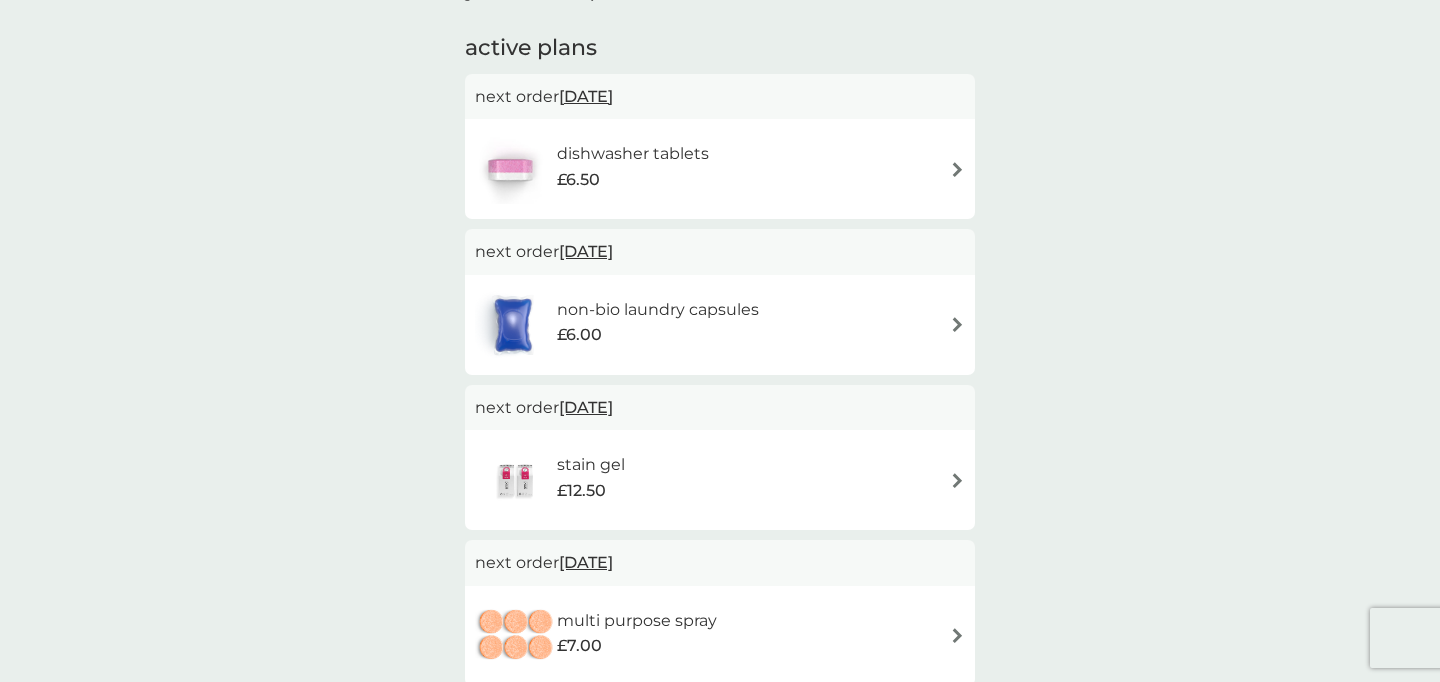 click on "£6.50" at bounding box center (578, 180) 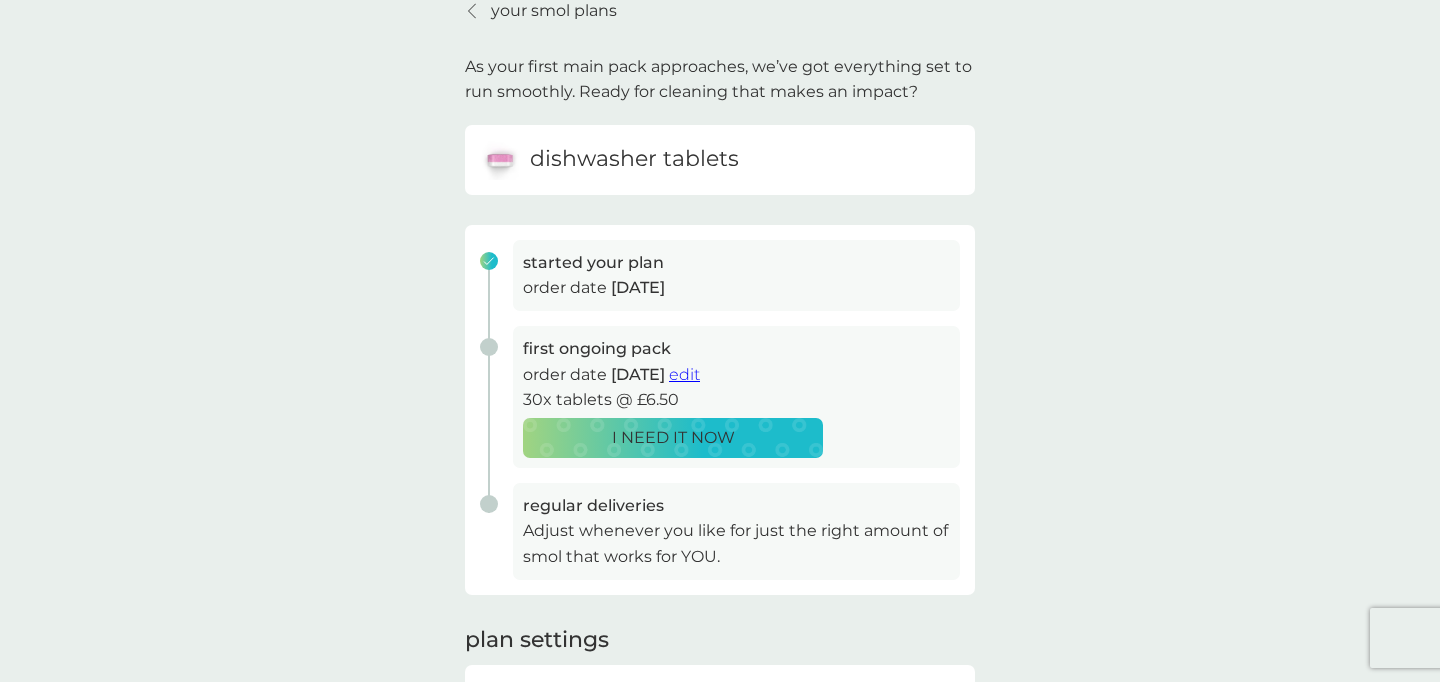 scroll, scrollTop: 93, scrollLeft: 0, axis: vertical 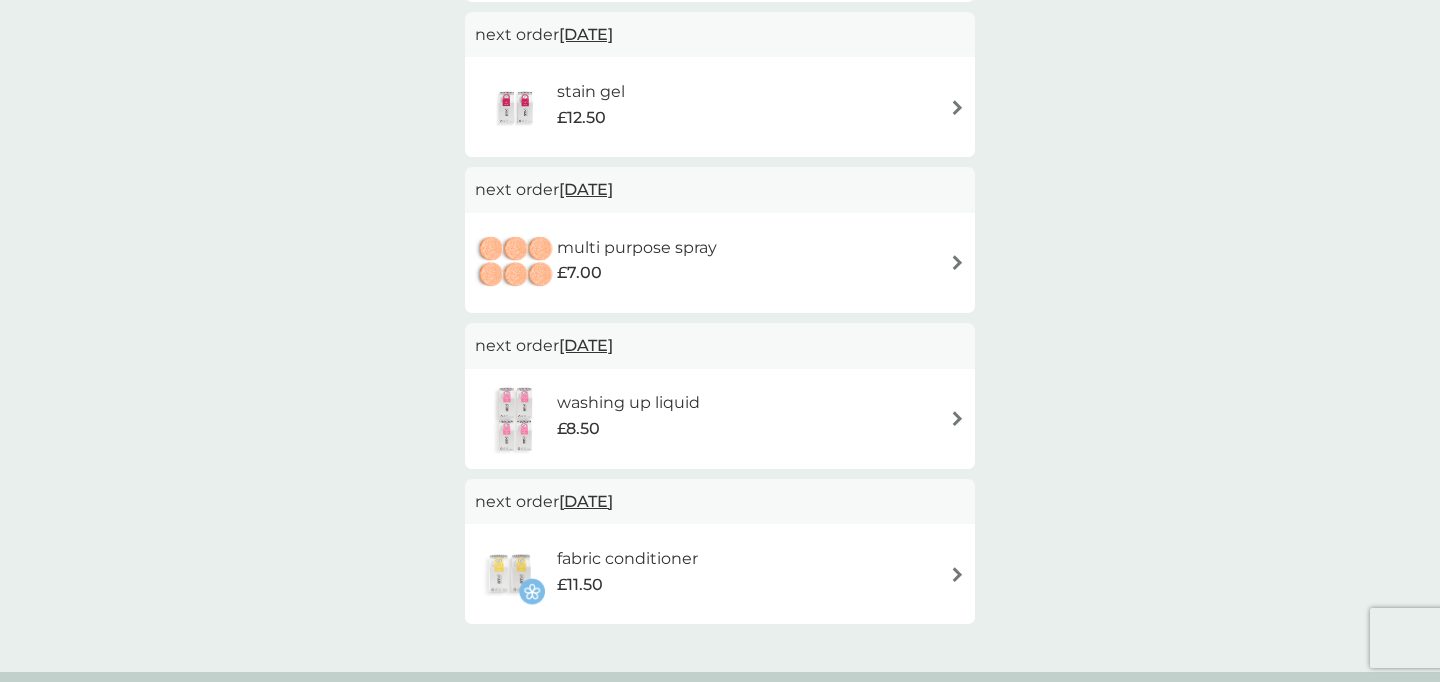 click at bounding box center [957, 418] 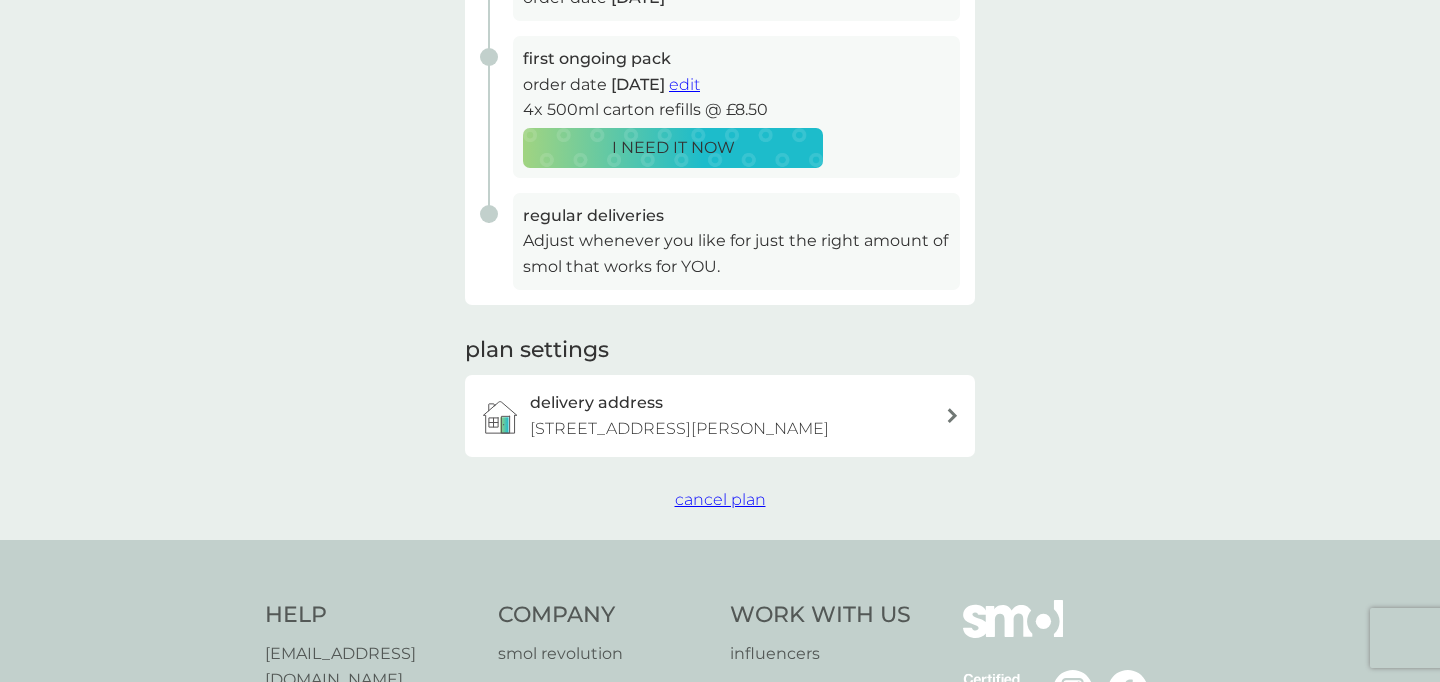 scroll, scrollTop: 386, scrollLeft: 0, axis: vertical 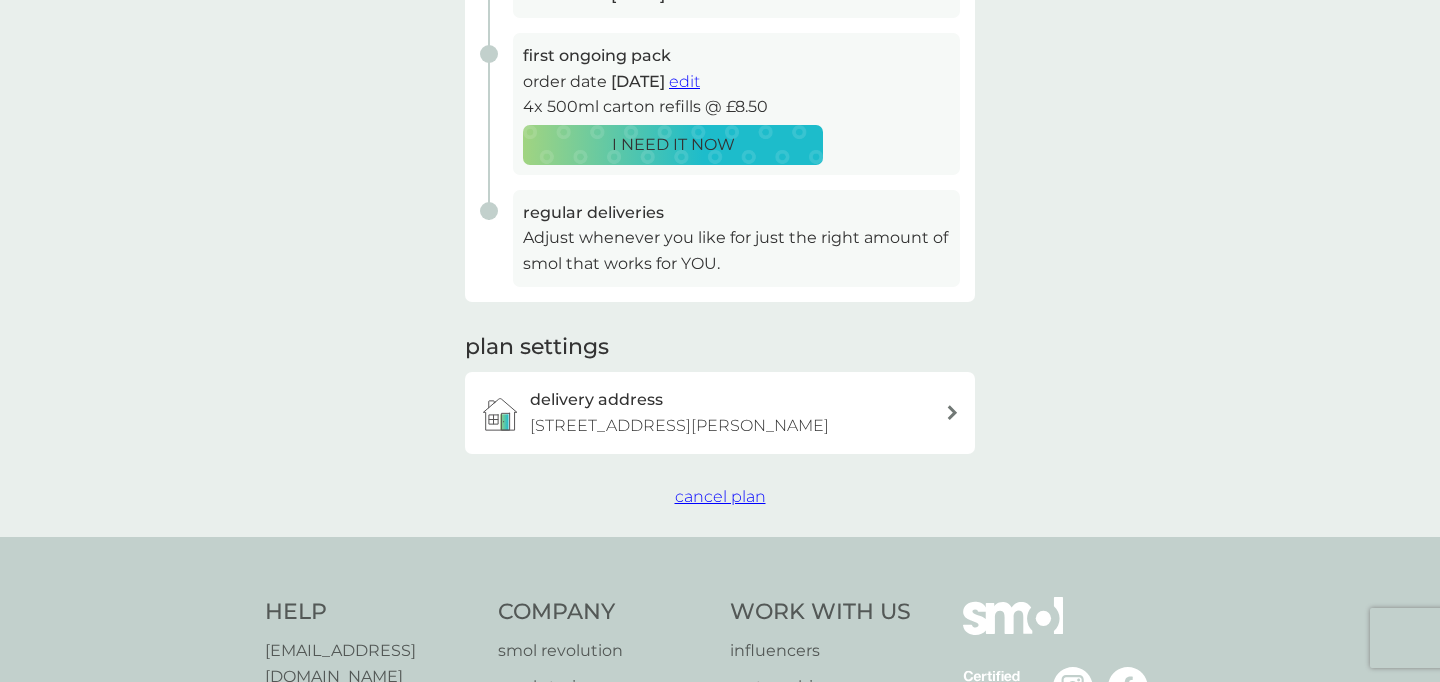 click on "cancel plan" at bounding box center (720, 496) 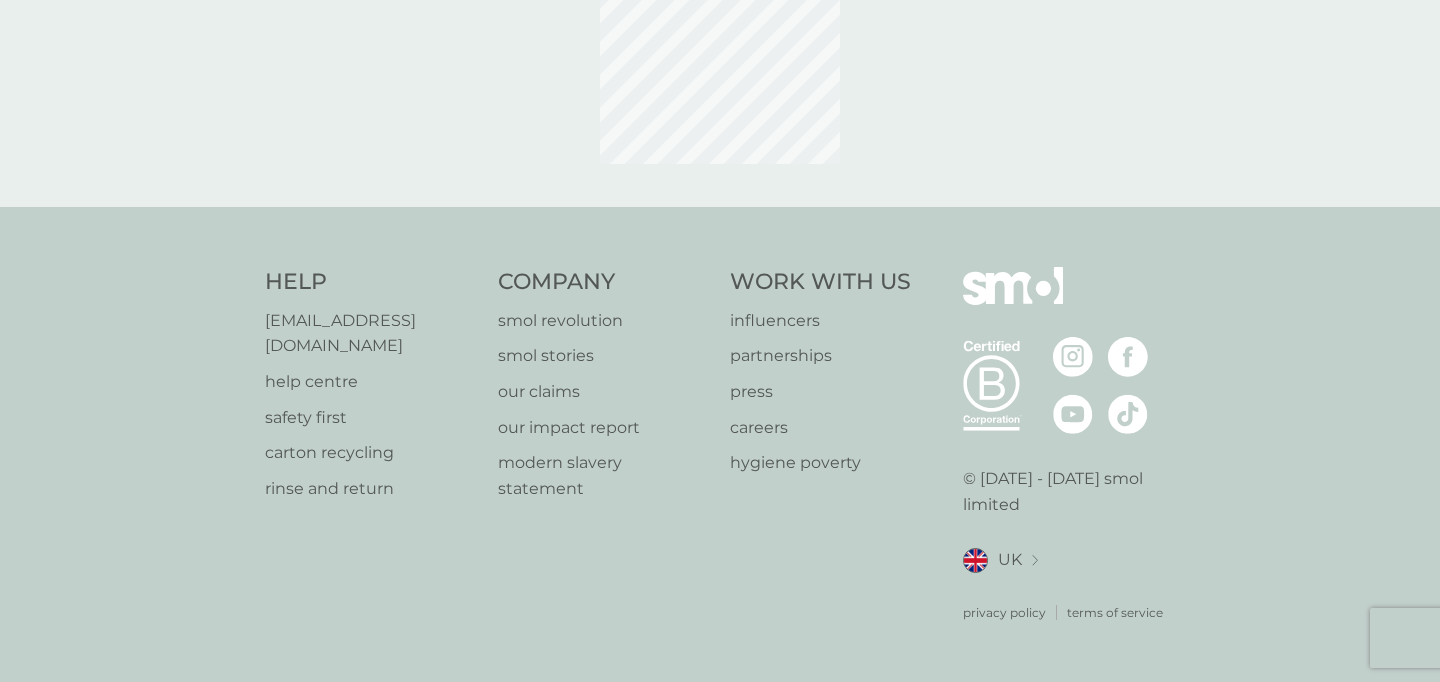 scroll, scrollTop: 0, scrollLeft: 0, axis: both 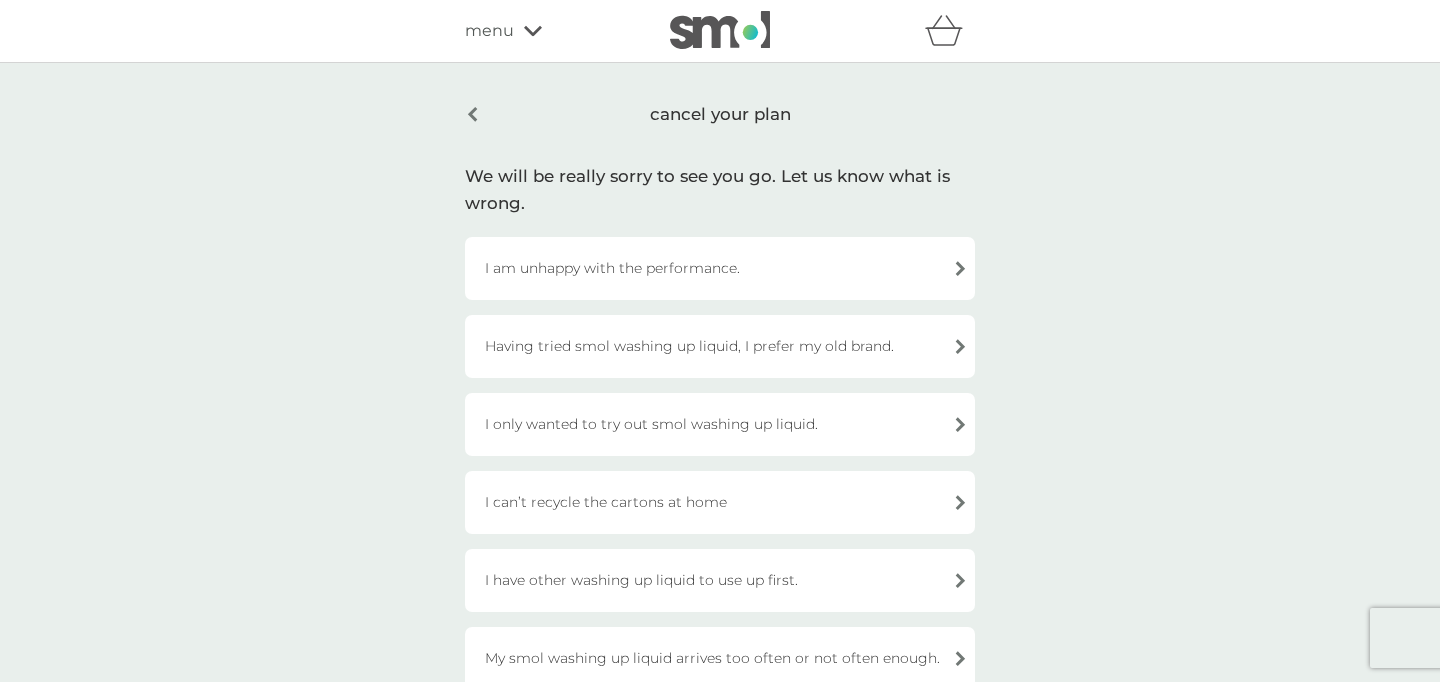 click on "I only wanted to try out smol washing up liquid." at bounding box center [720, 424] 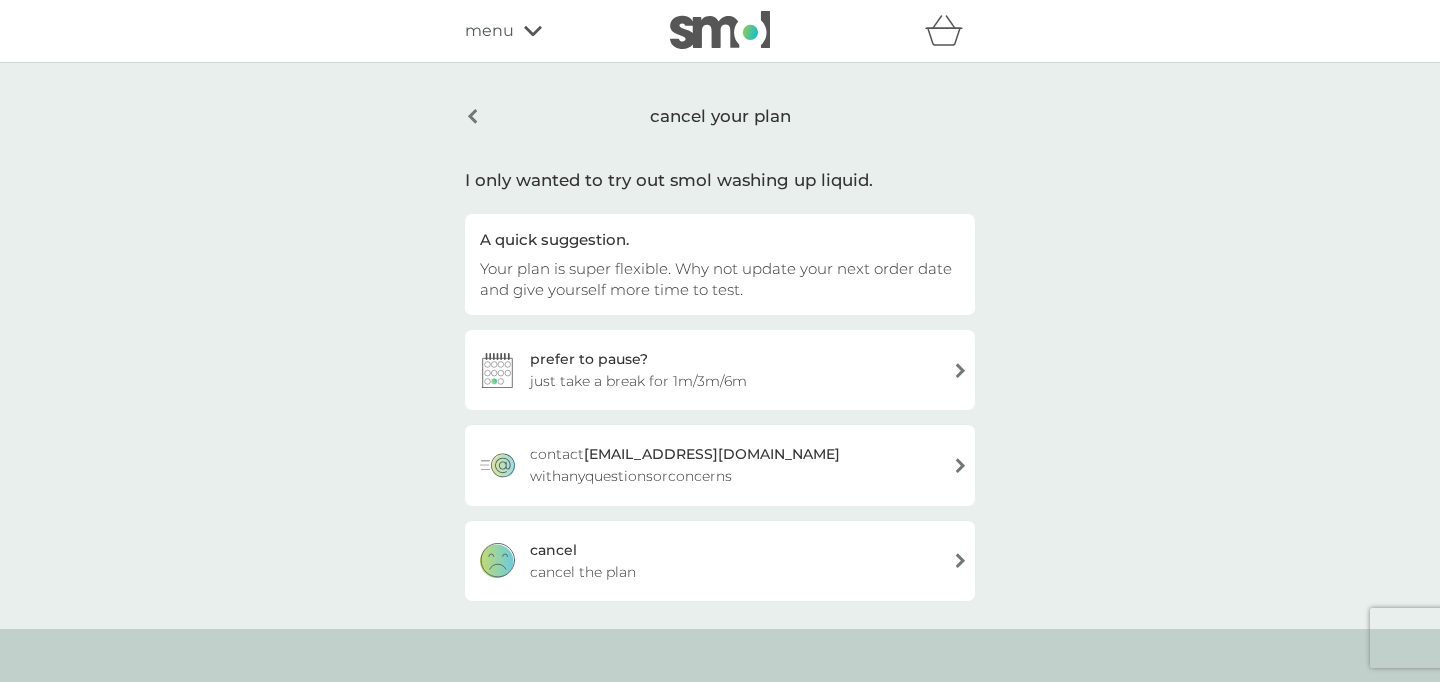 click on "cancel the plan" at bounding box center (583, 572) 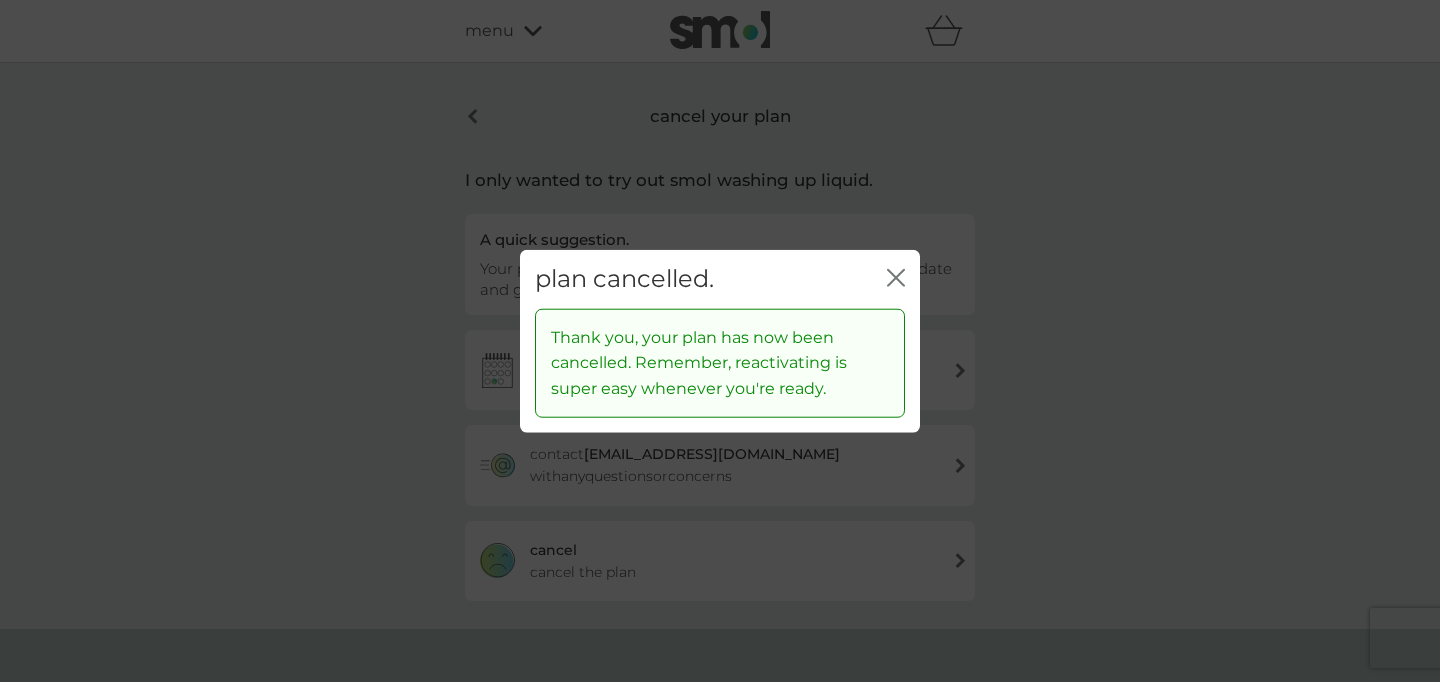 click on "close" 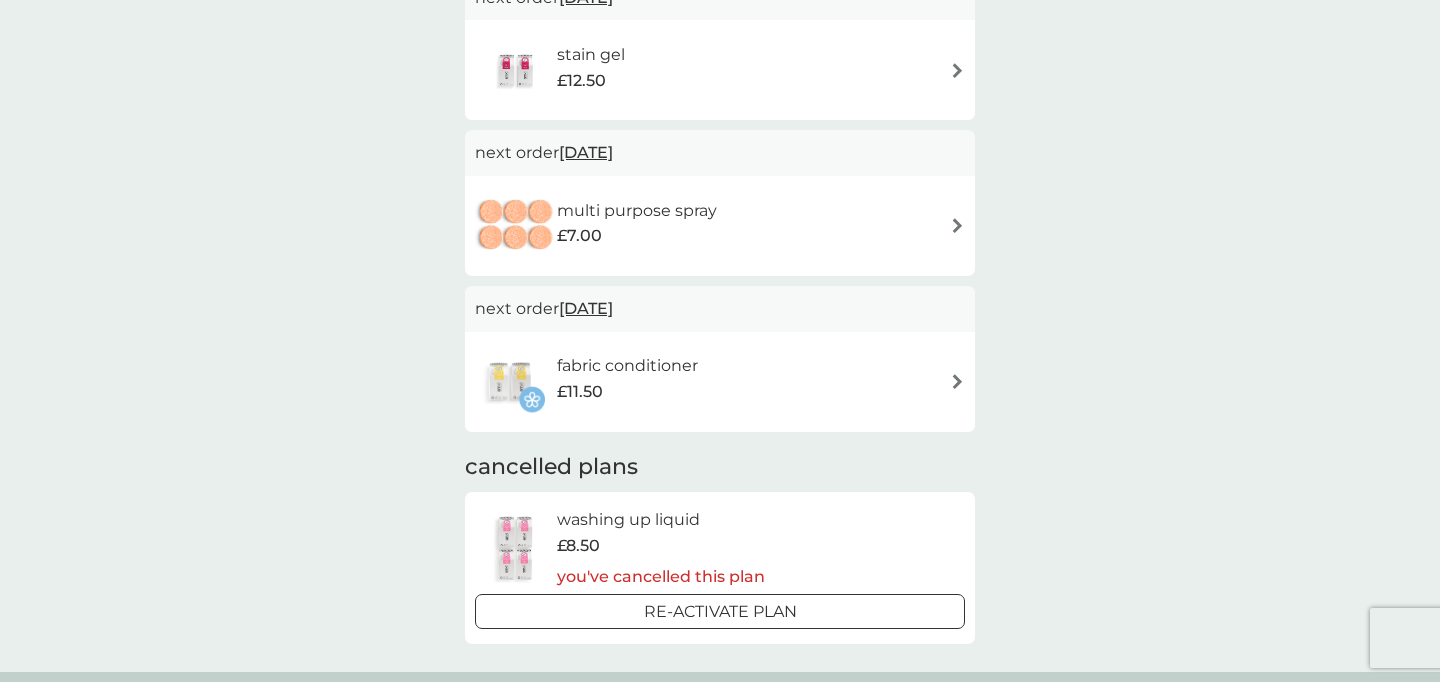 scroll, scrollTop: 527, scrollLeft: 0, axis: vertical 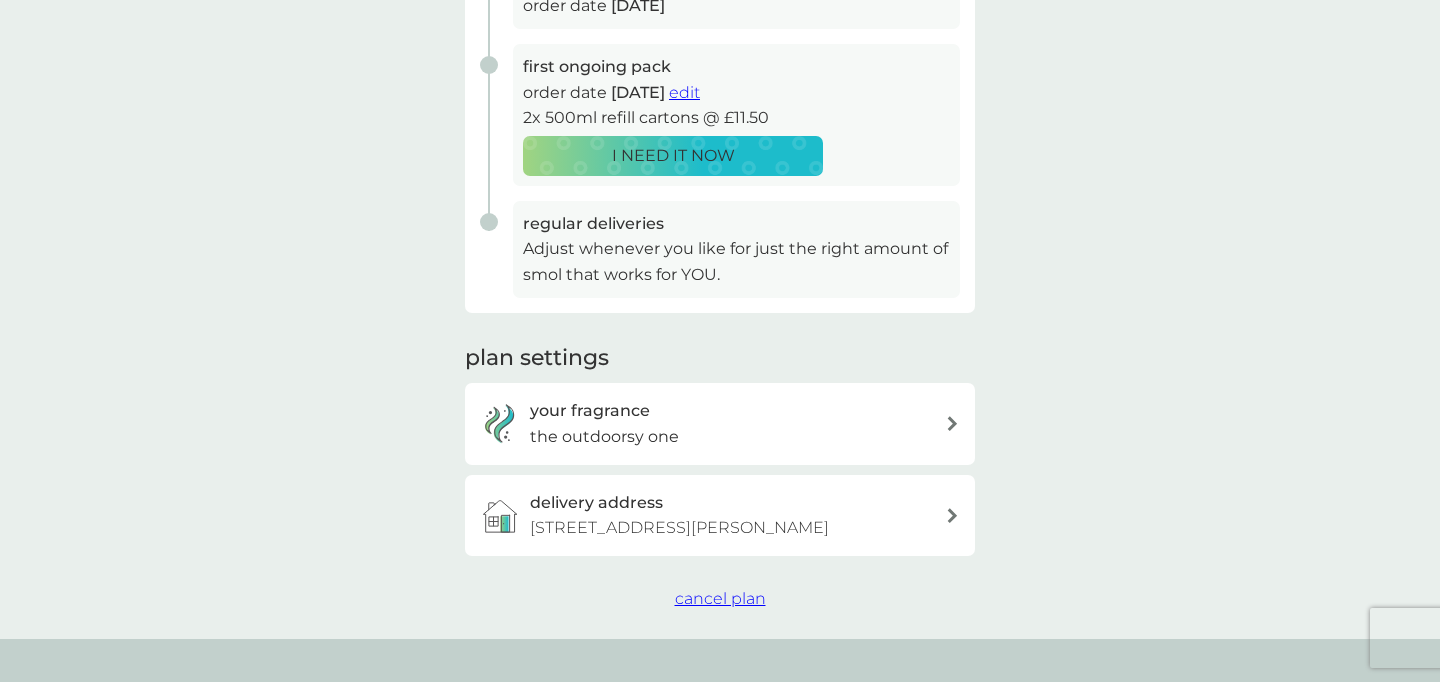 click on "cancel plan" at bounding box center [720, 598] 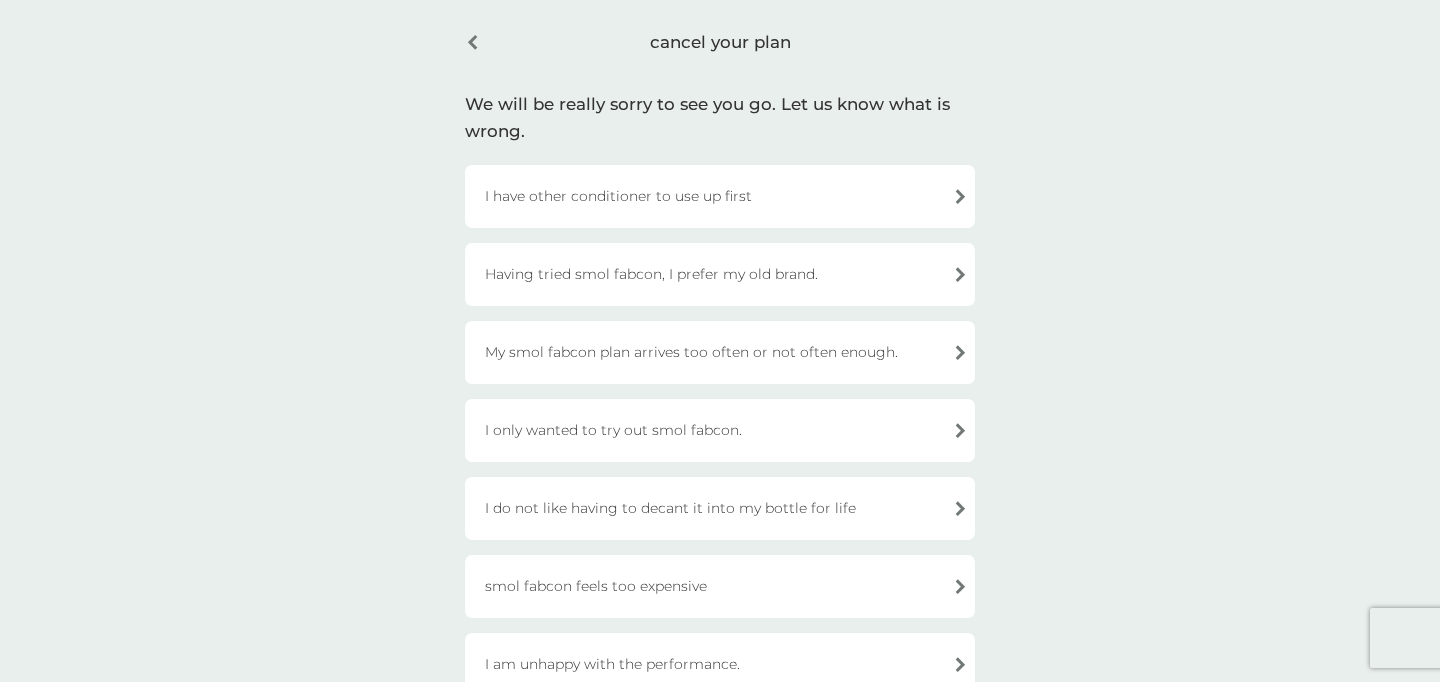 scroll, scrollTop: 72, scrollLeft: 0, axis: vertical 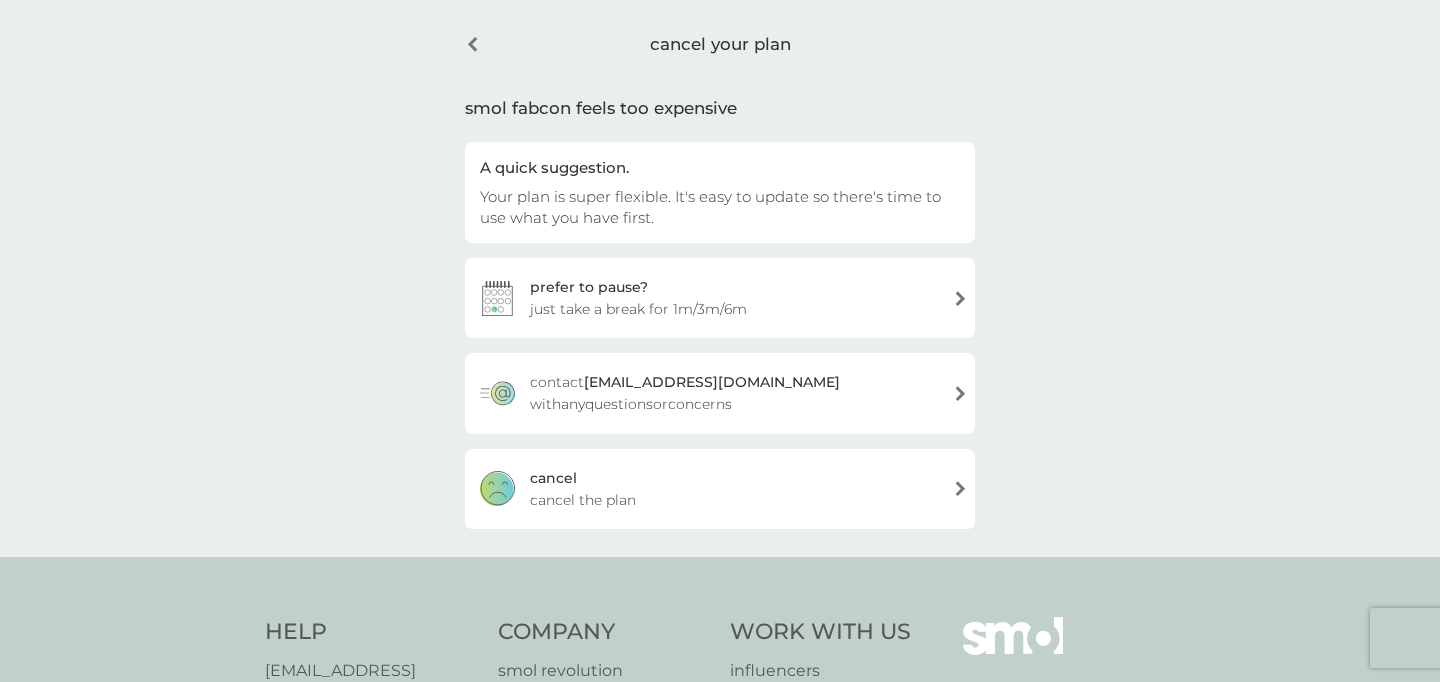 click on "cancel the plan" at bounding box center (583, 500) 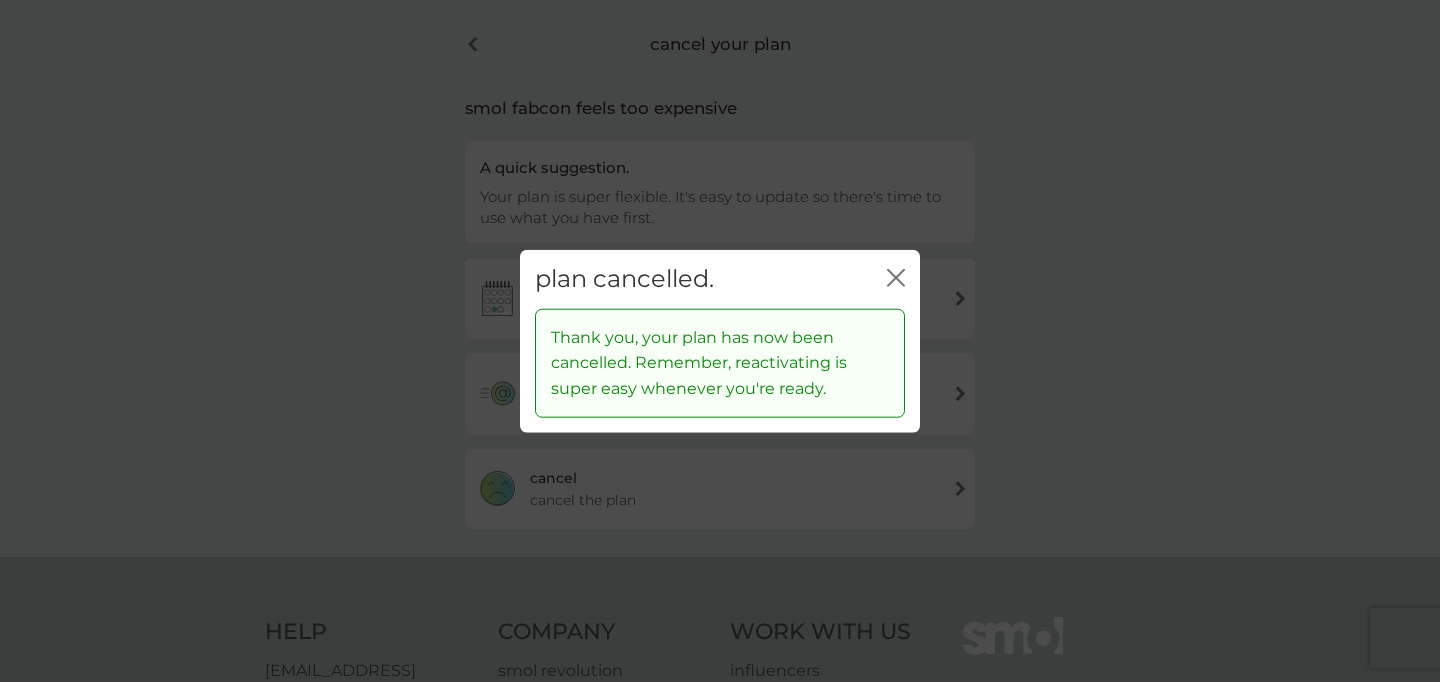 click 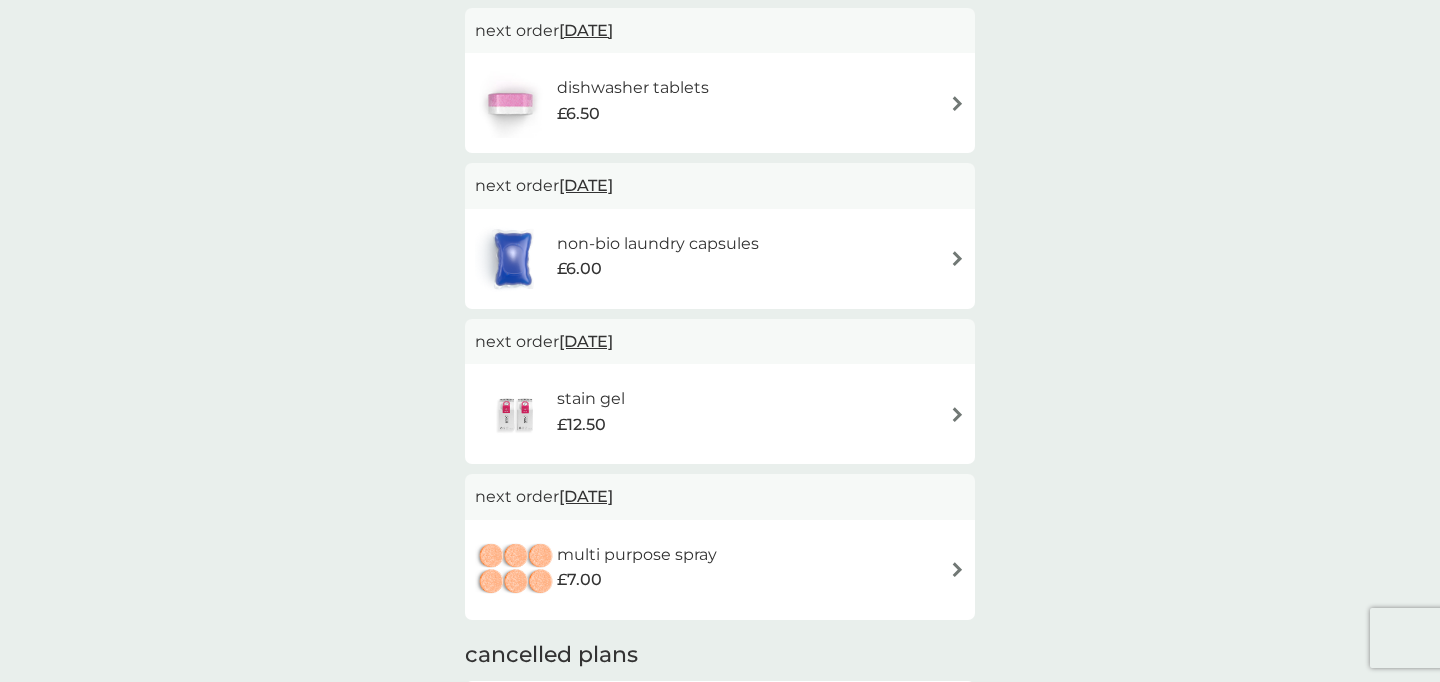 scroll, scrollTop: 183, scrollLeft: 0, axis: vertical 